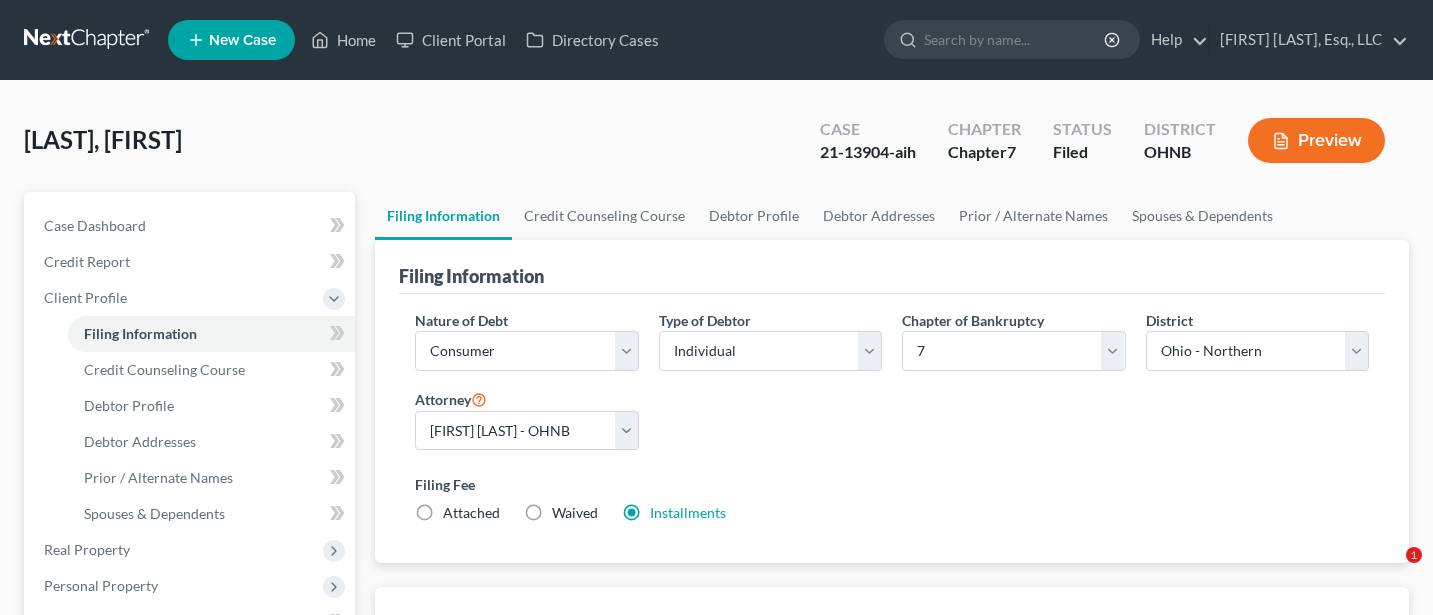 select on "1" 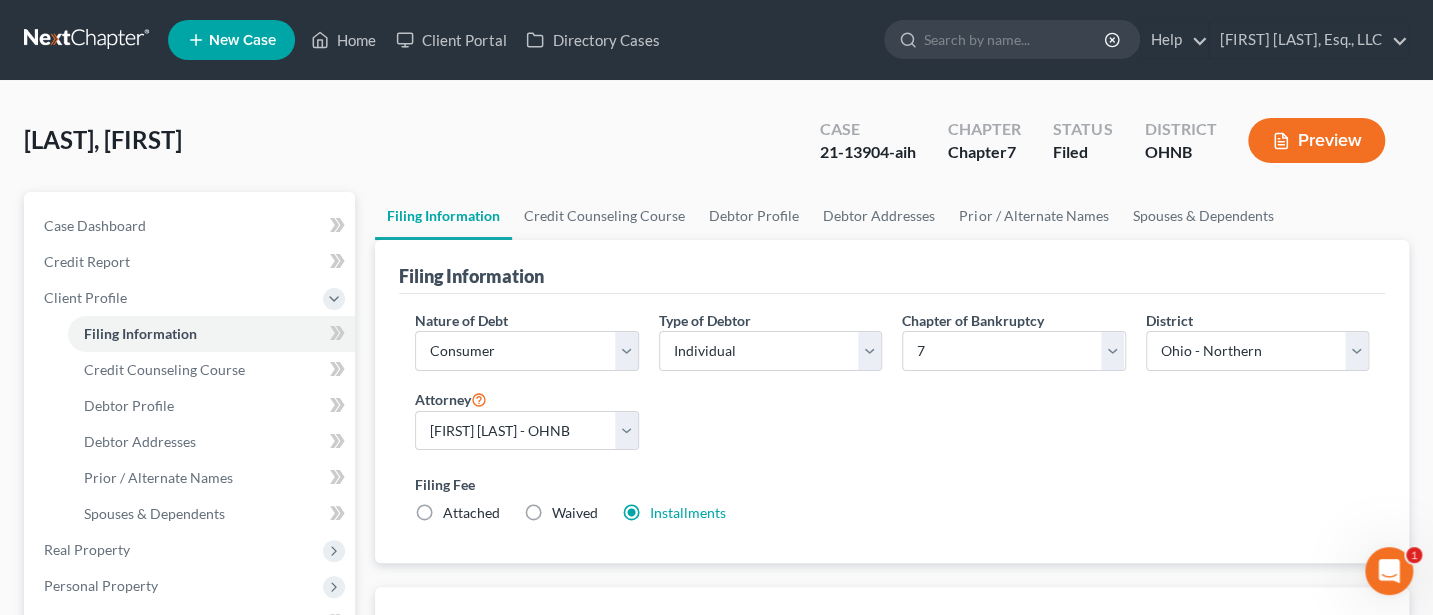 scroll, scrollTop: 0, scrollLeft: 0, axis: both 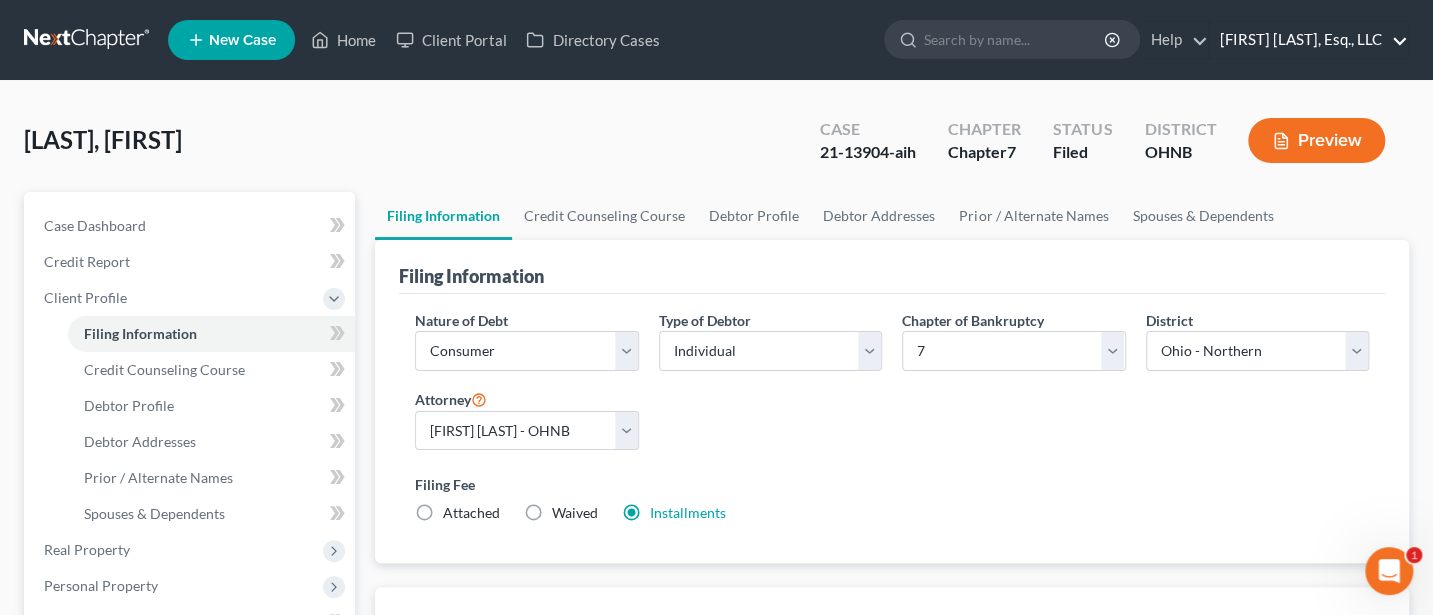 click on "[FIRST] [MIDDLE] [LAST], Esq., LLC" at bounding box center [1309, 40] 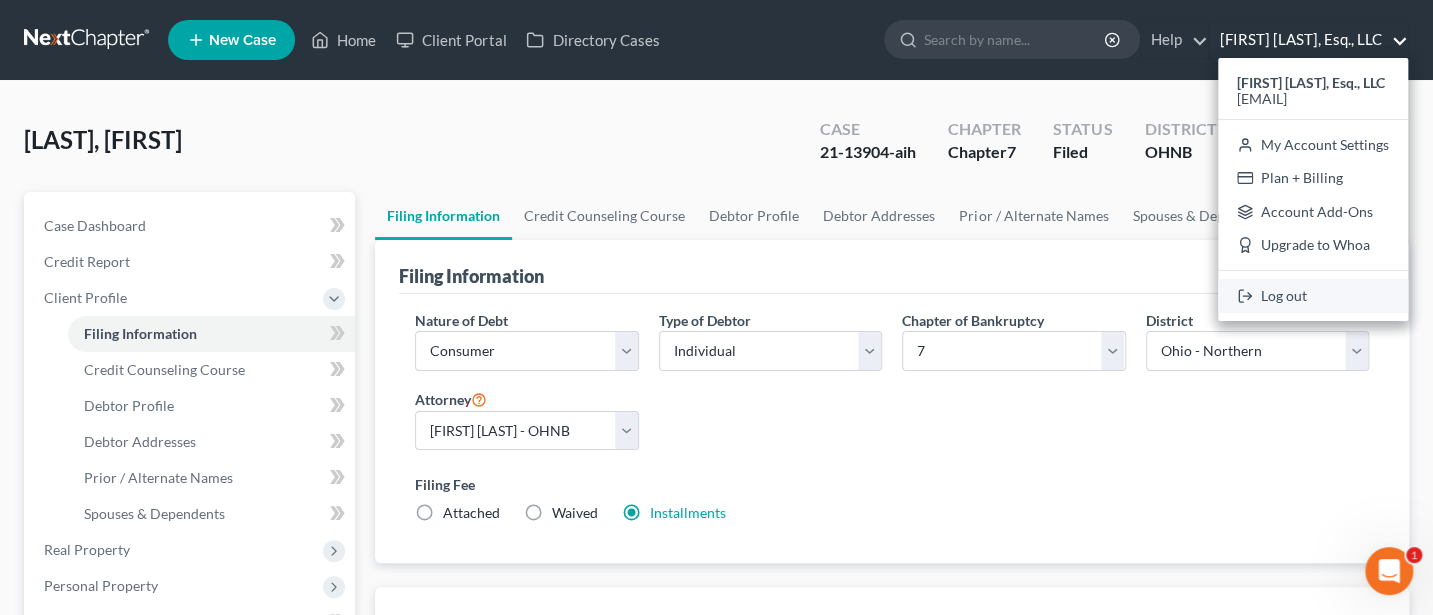 click on "Log out" at bounding box center [1313, 296] 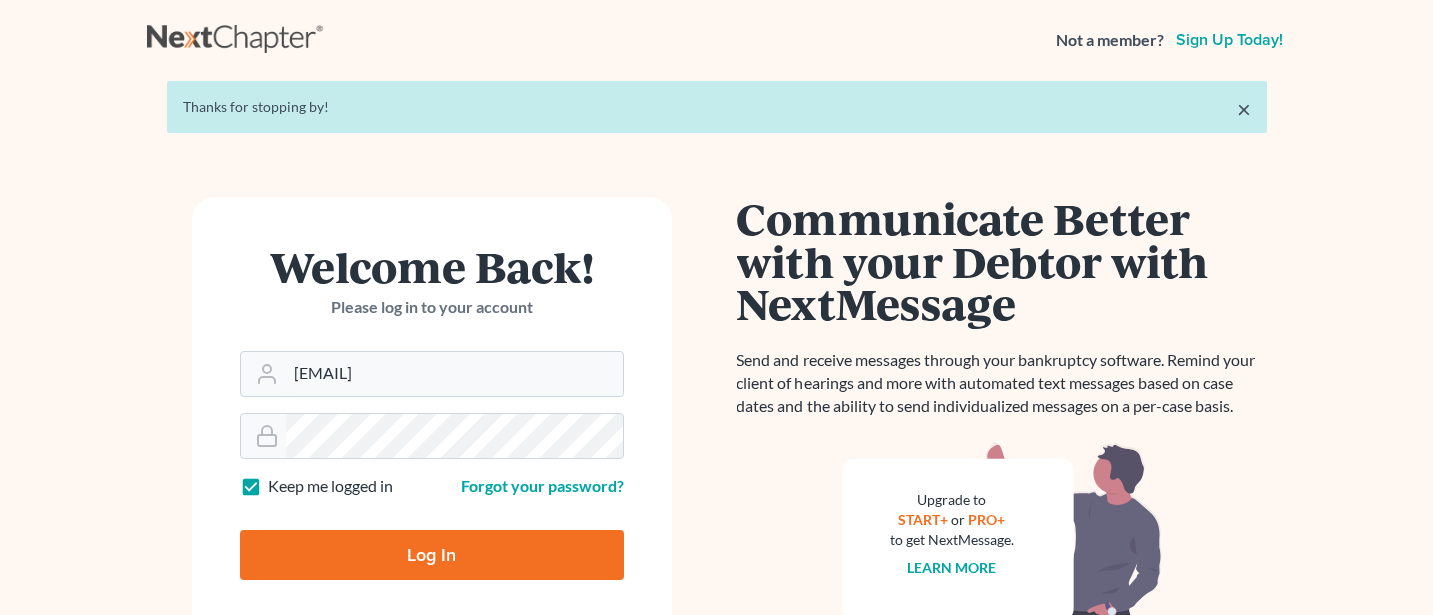 scroll, scrollTop: 0, scrollLeft: 0, axis: both 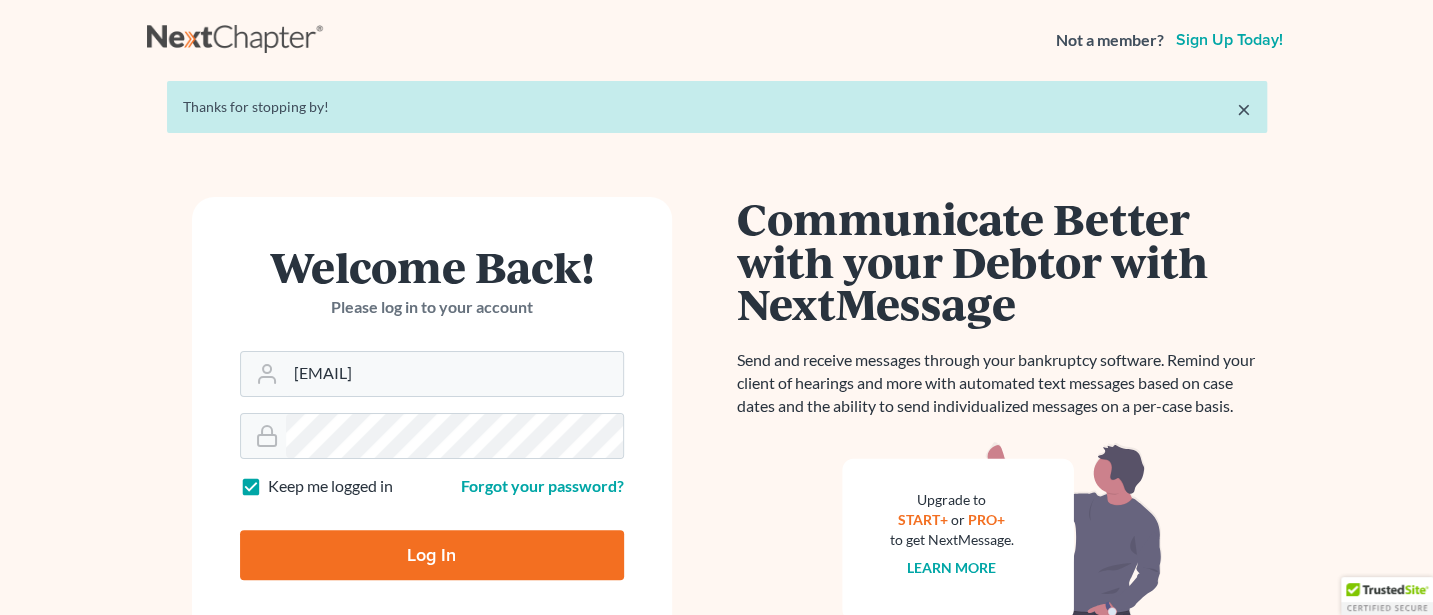 type on "[EMAIL]" 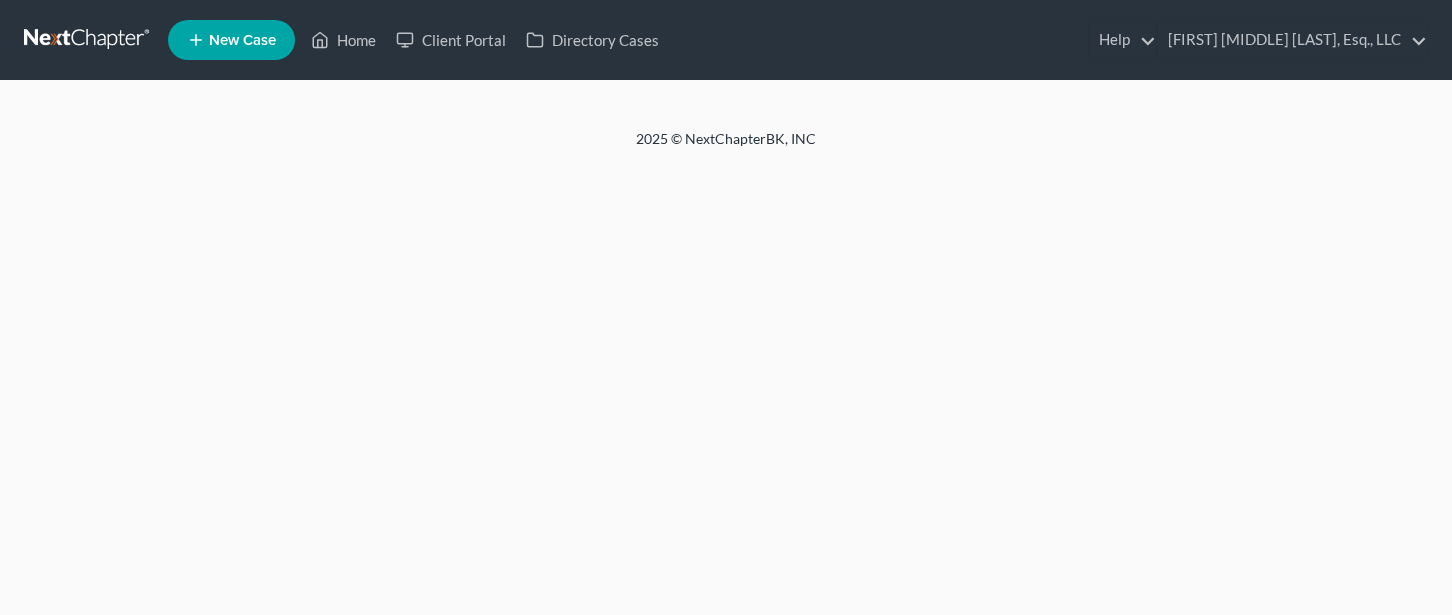 scroll, scrollTop: 0, scrollLeft: 0, axis: both 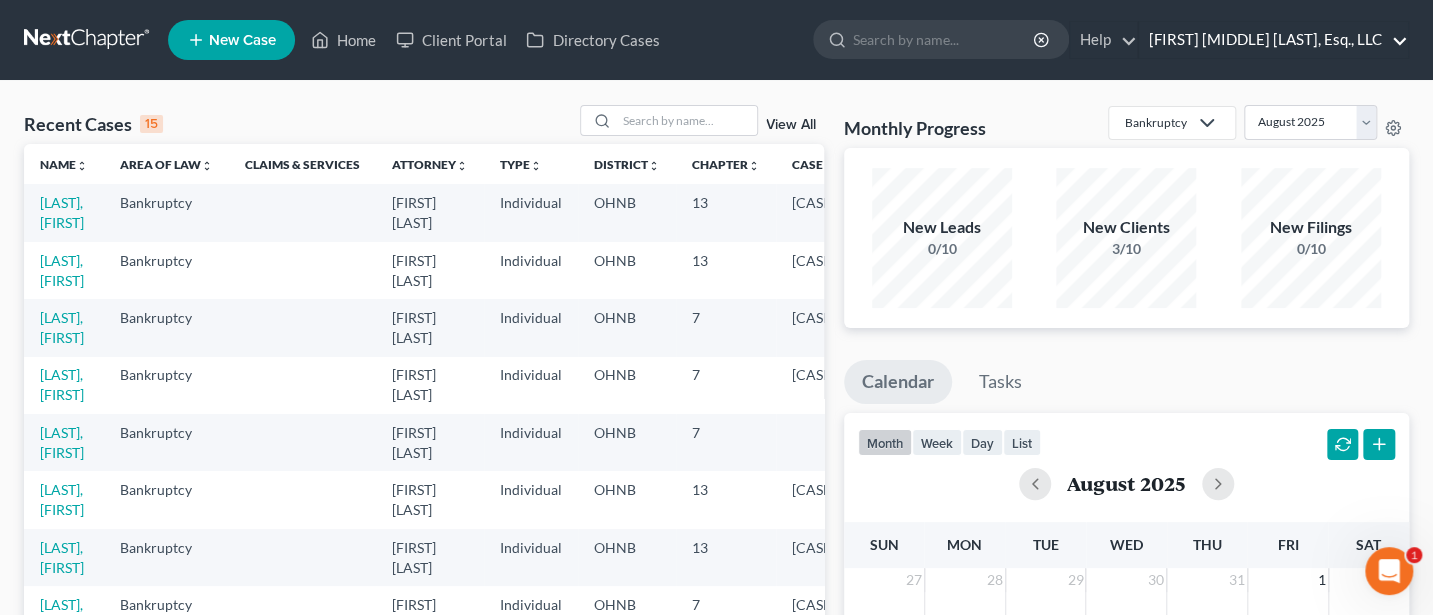 click on "[FIRST] [MIDDLE] [LAST], Esq., LLC" at bounding box center [1273, 40] 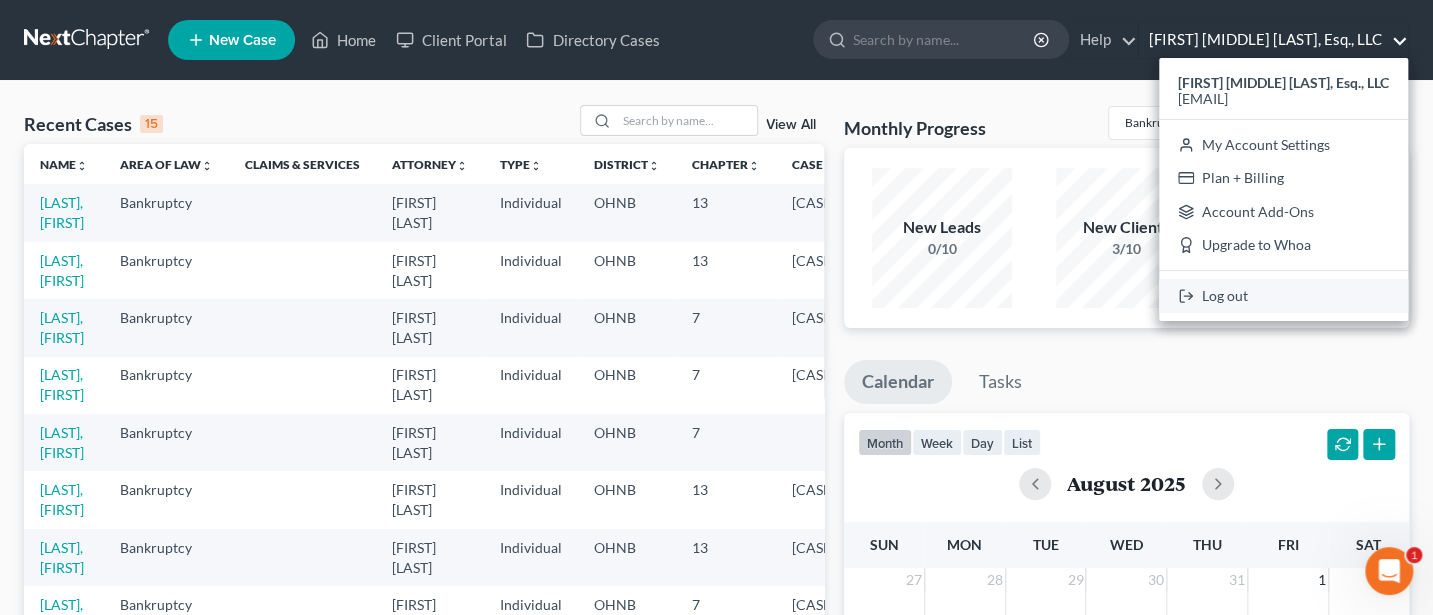 click on "Log out" at bounding box center (1283, 296) 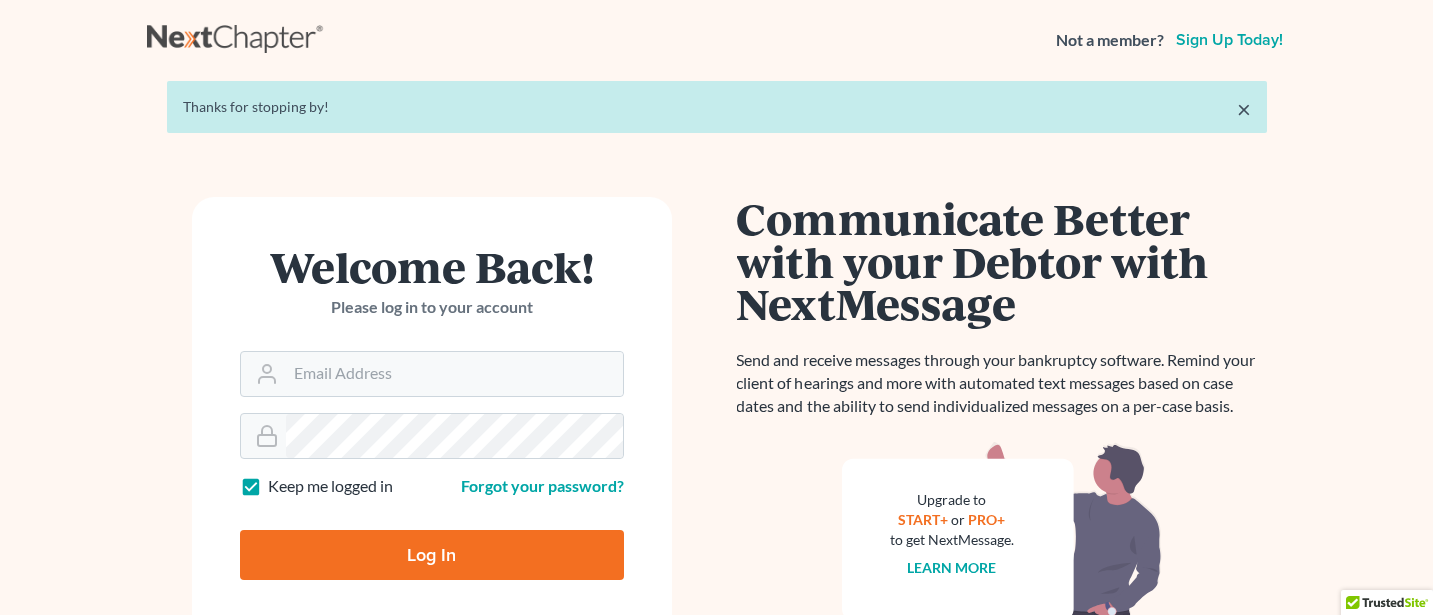 scroll, scrollTop: 0, scrollLeft: 0, axis: both 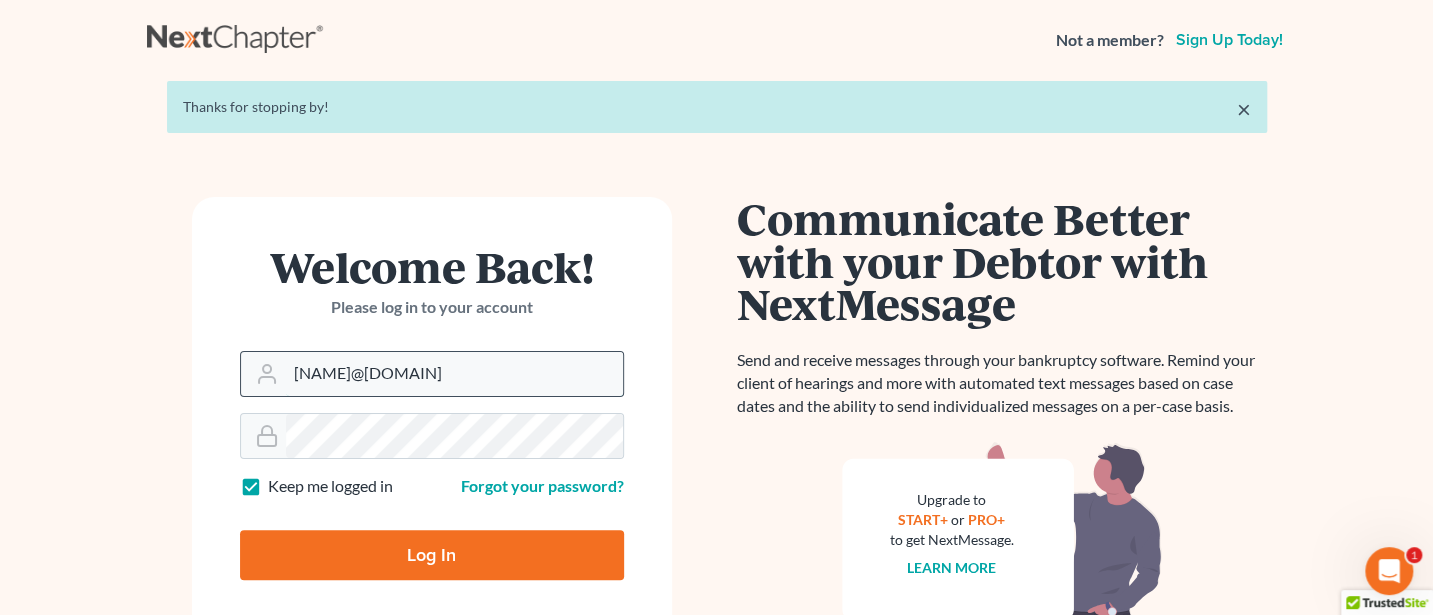 click on "Jann@jwashingtonlaw.com" at bounding box center (454, 374) 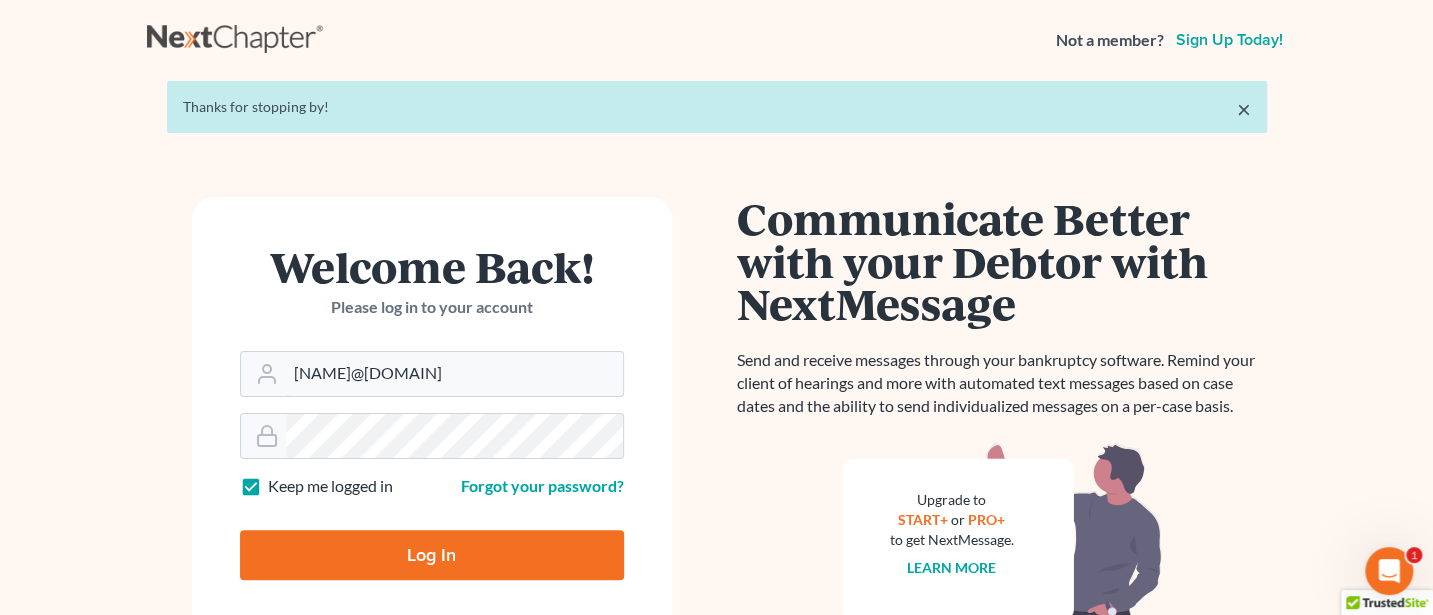 type on "Jann@cozmyklaw.com" 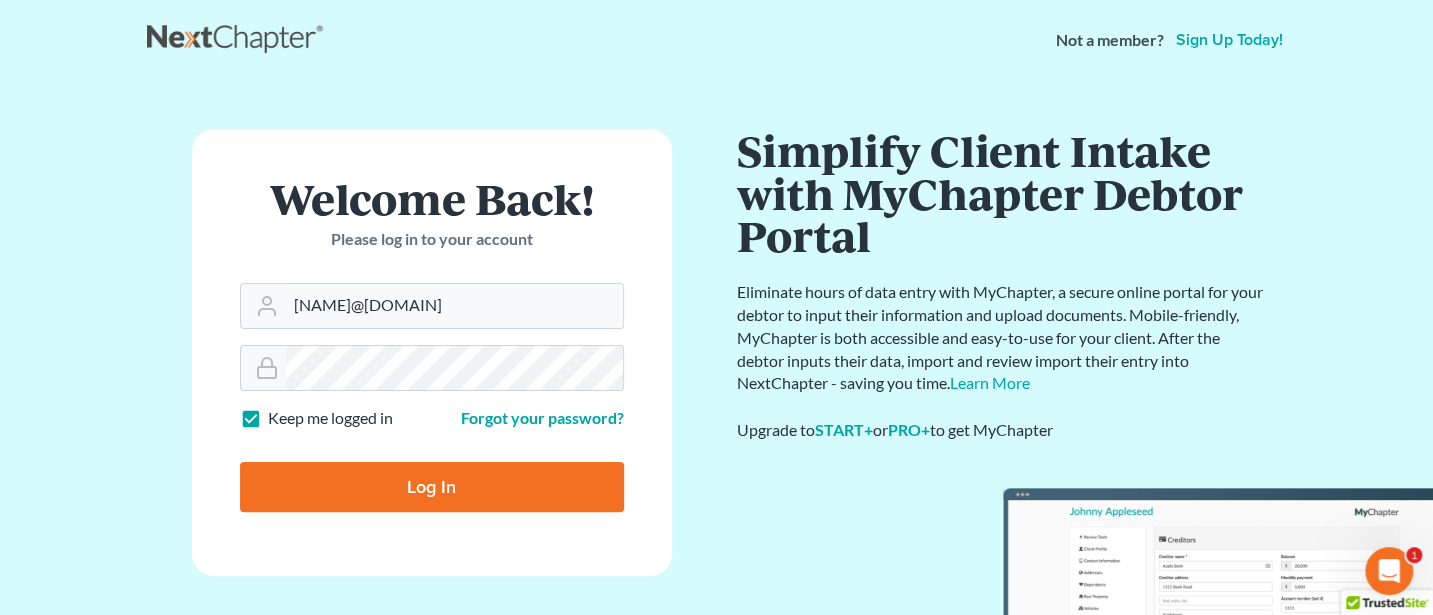 click on "Log In" at bounding box center [432, 487] 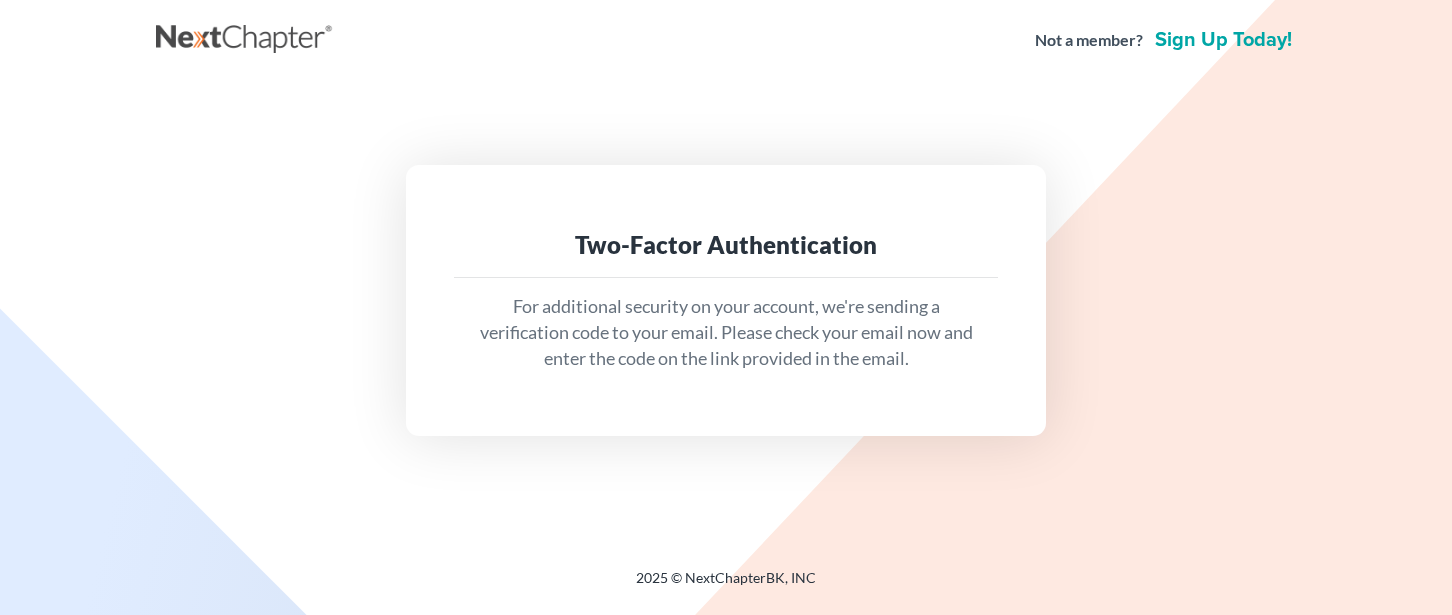 scroll, scrollTop: 0, scrollLeft: 0, axis: both 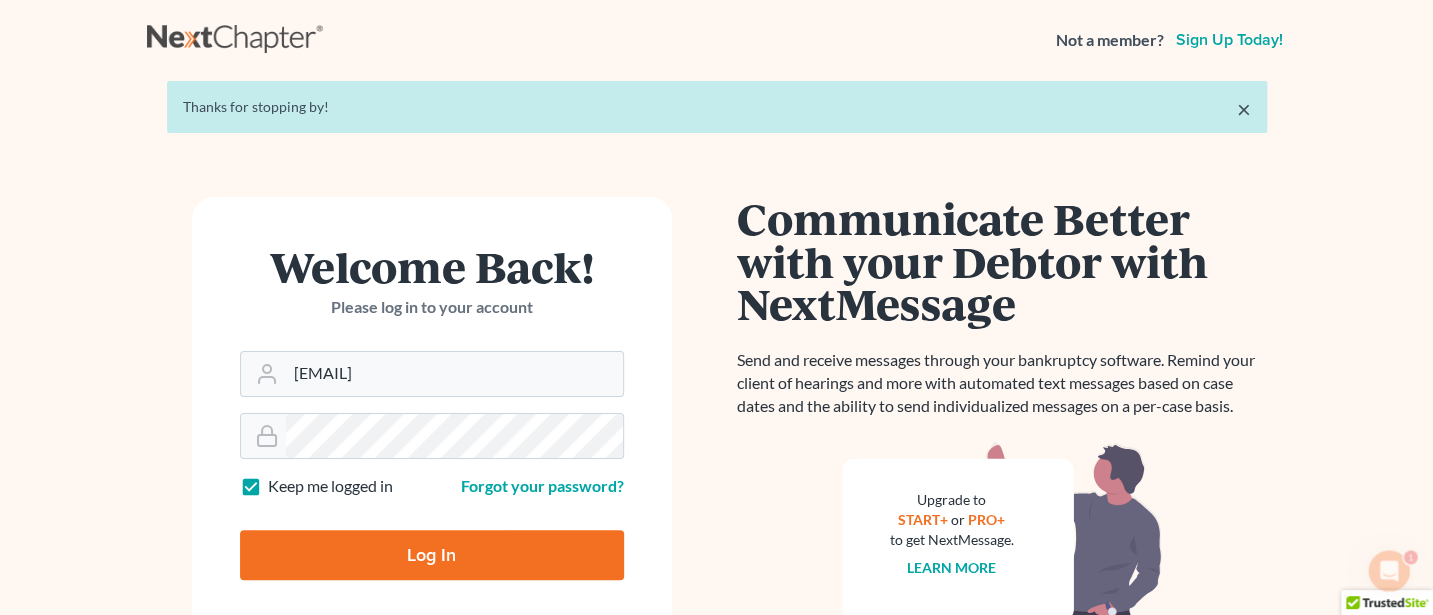 click on "Log In" at bounding box center [432, 555] 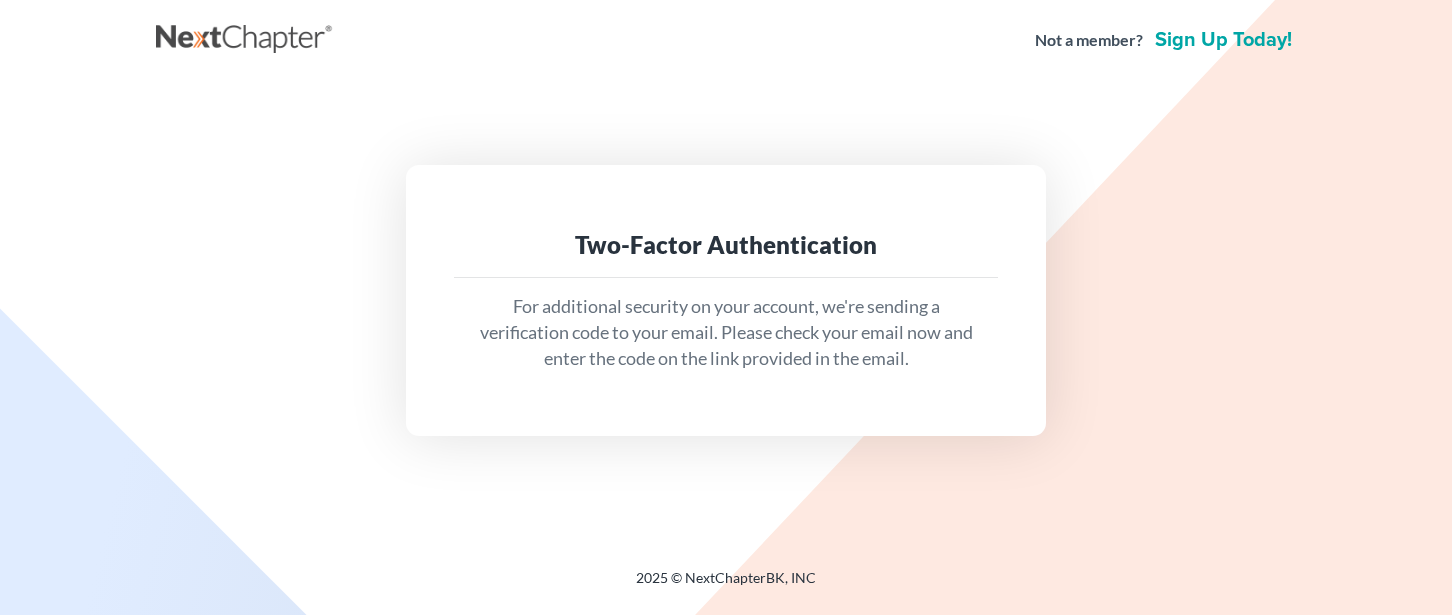 scroll, scrollTop: 0, scrollLeft: 0, axis: both 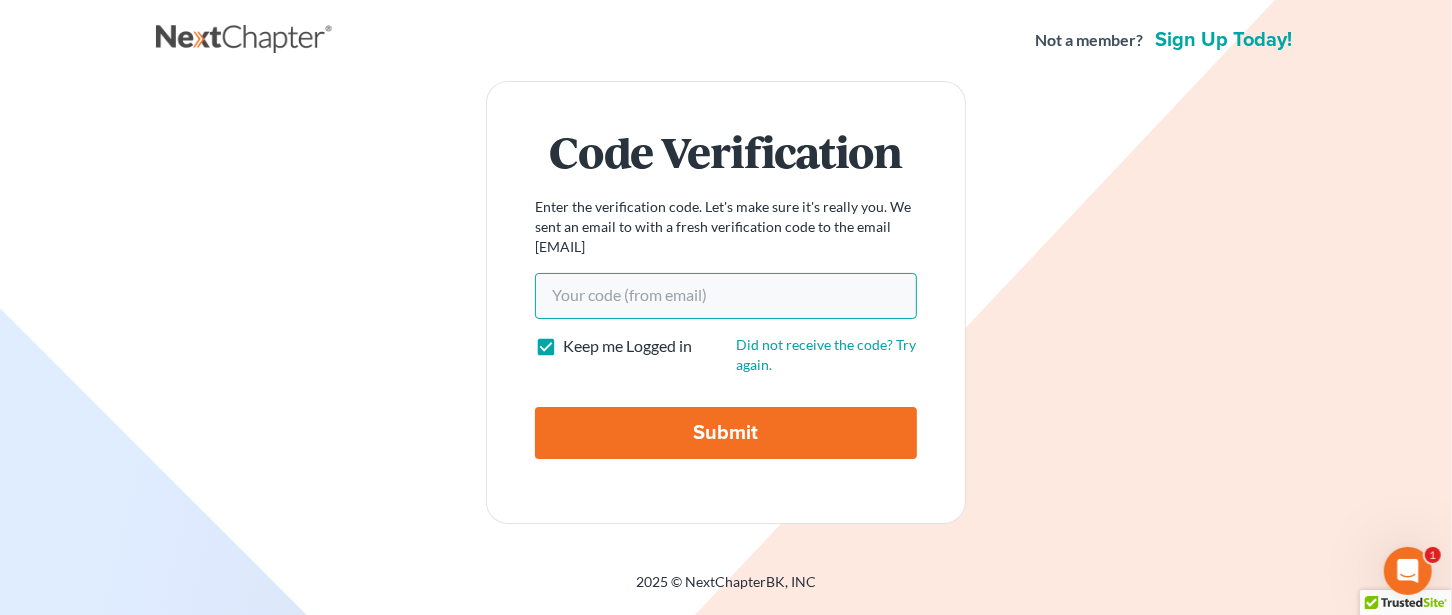 click on "Your code(from email)" at bounding box center (726, 296) 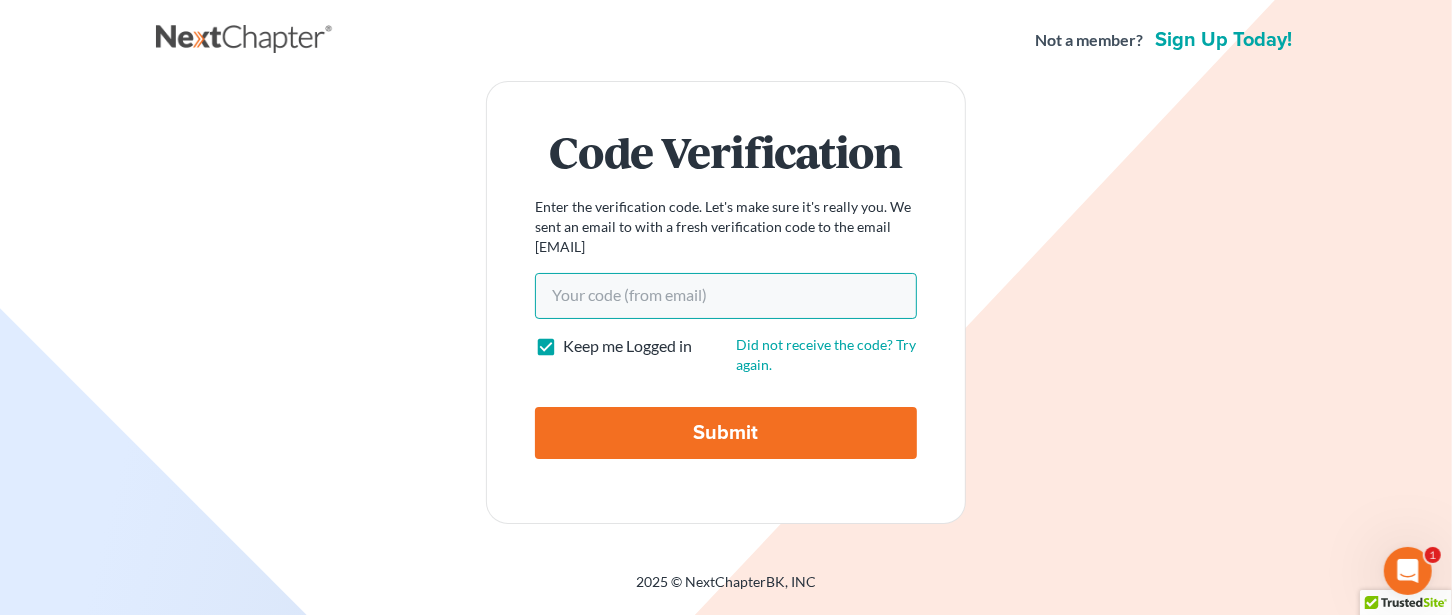 paste on "645782" 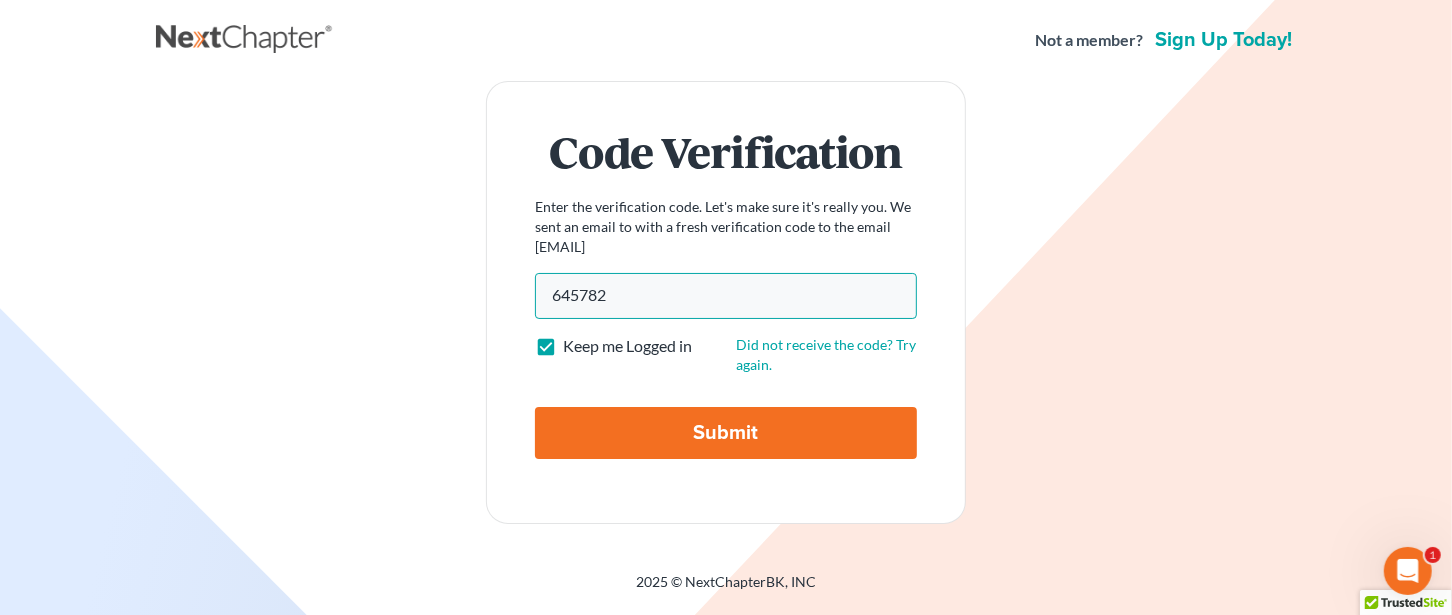 type on "645782" 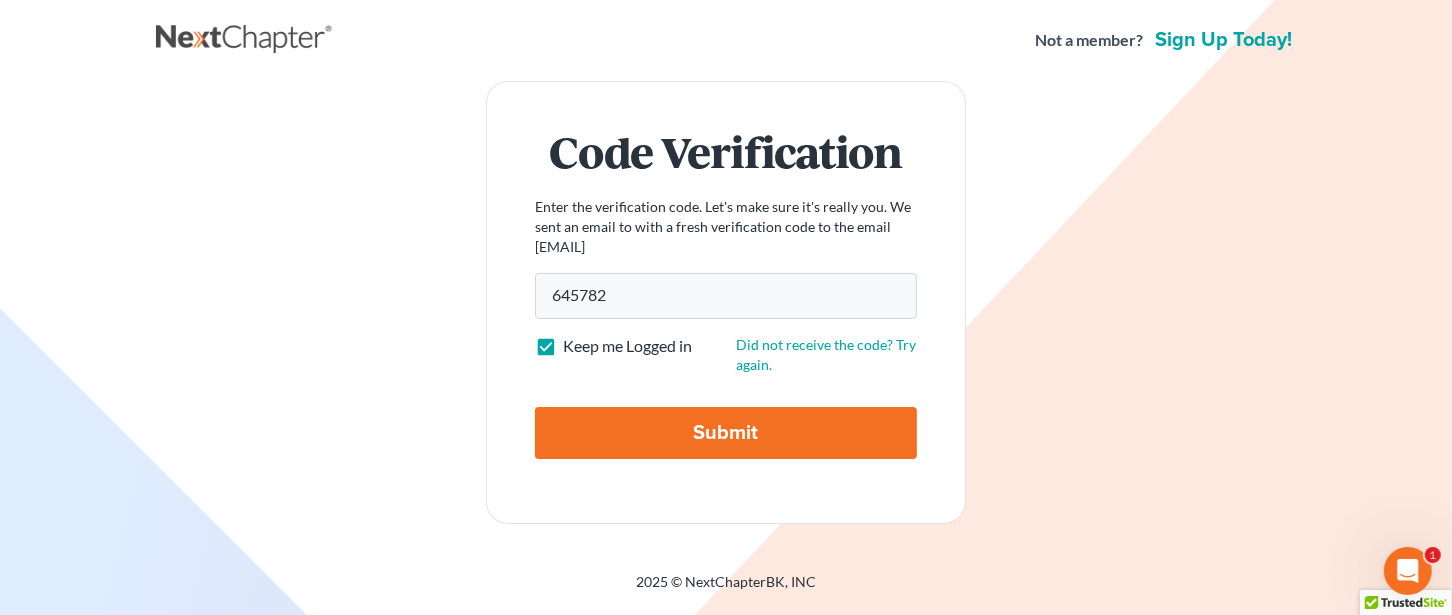 click on "Submit" at bounding box center (726, 433) 